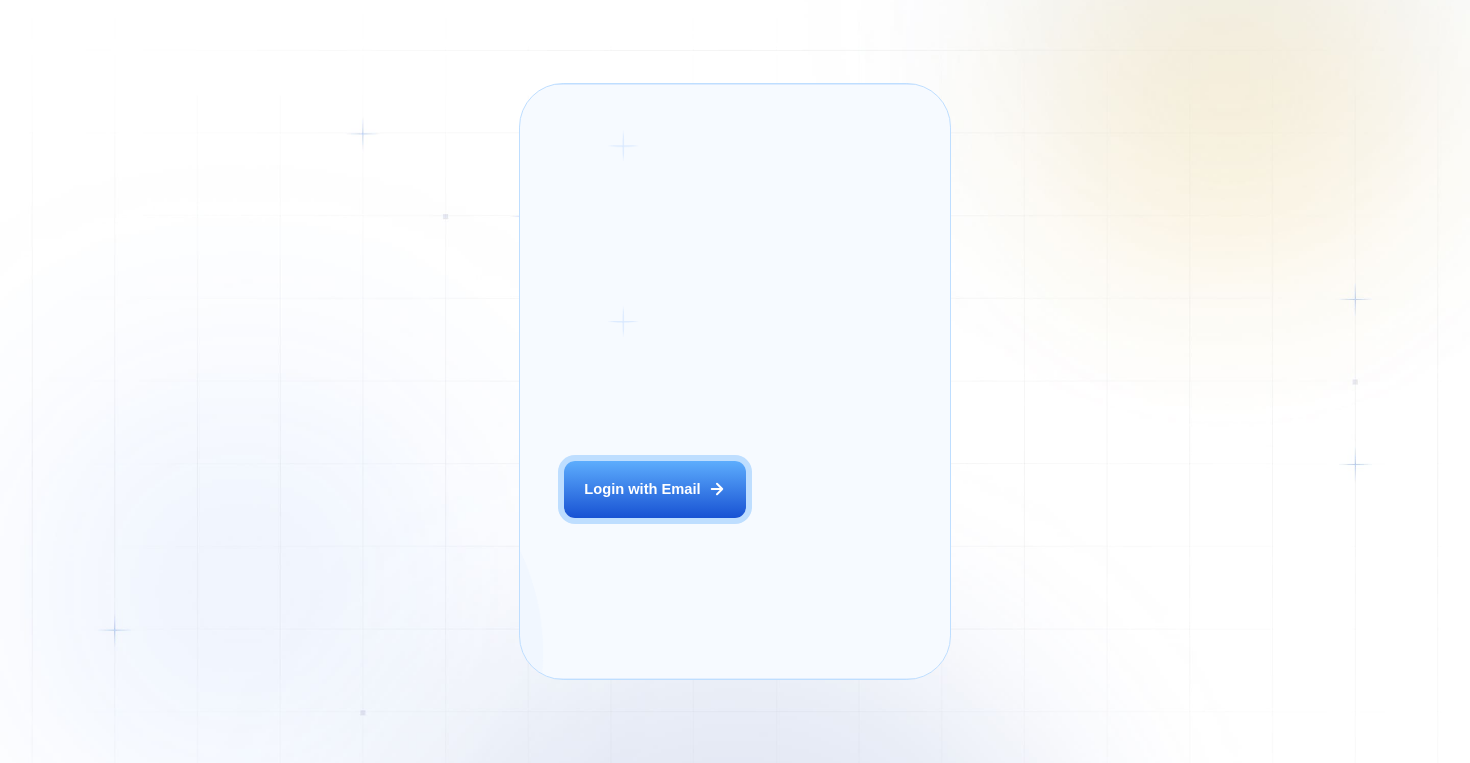 scroll, scrollTop: 0, scrollLeft: 0, axis: both 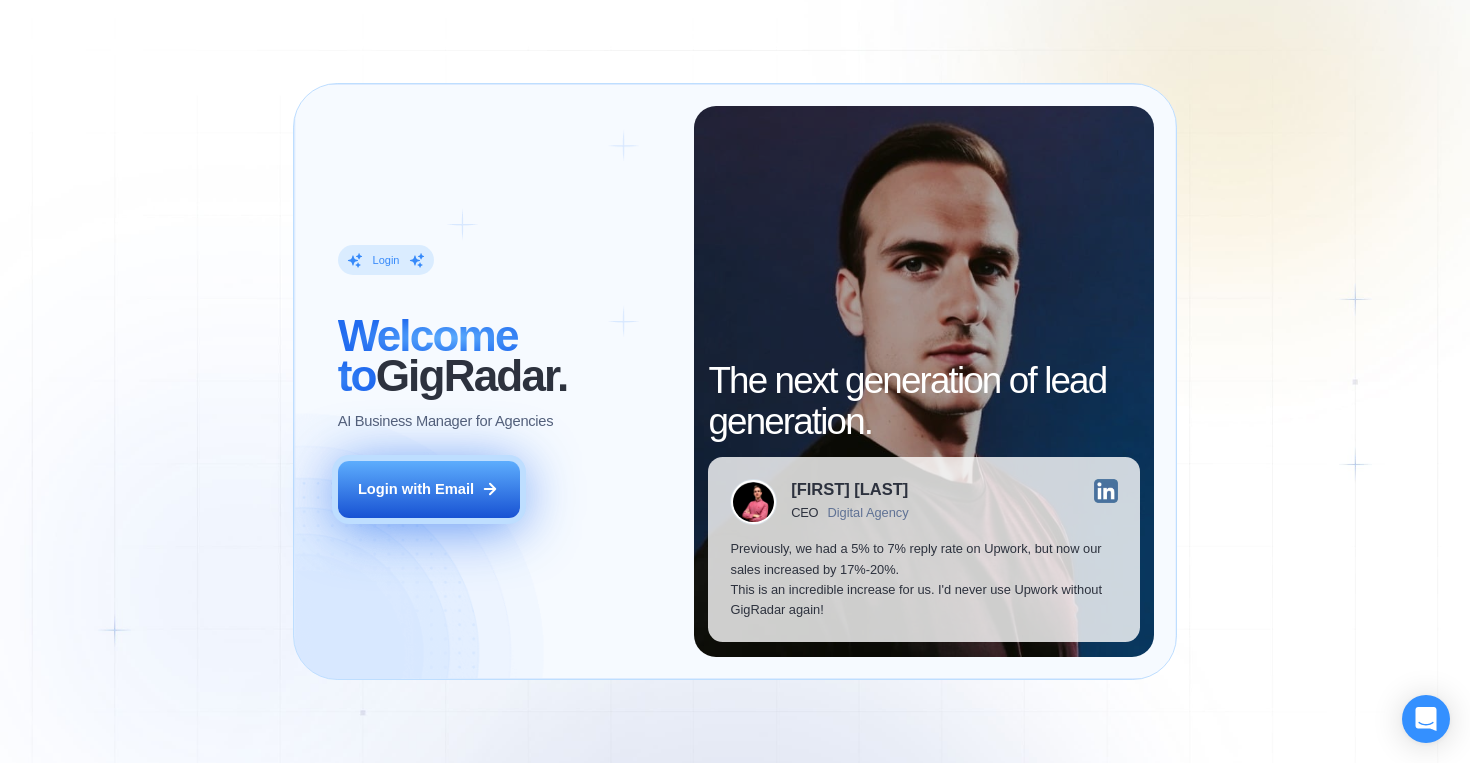click on "Login with Email" at bounding box center [416, 489] 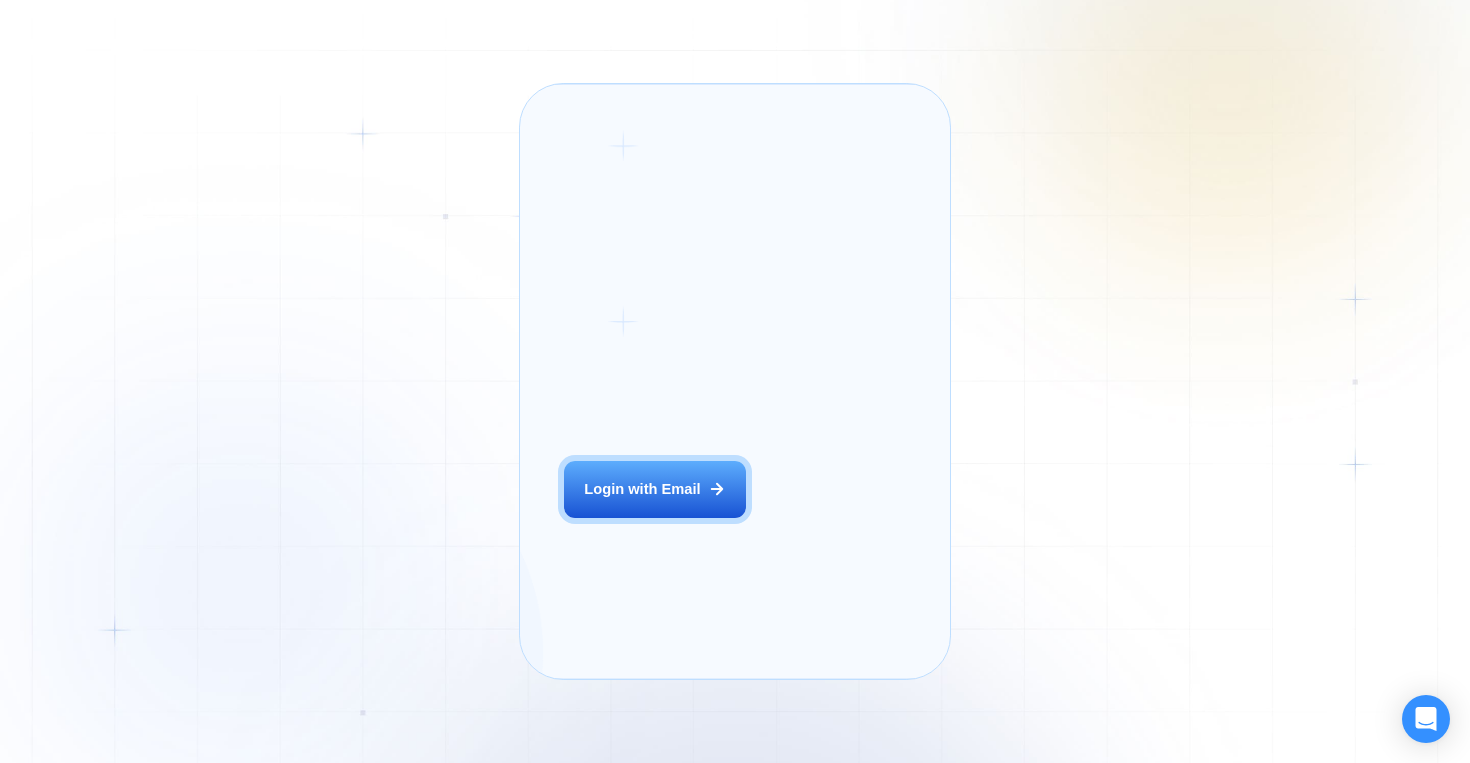 scroll, scrollTop: 0, scrollLeft: 0, axis: both 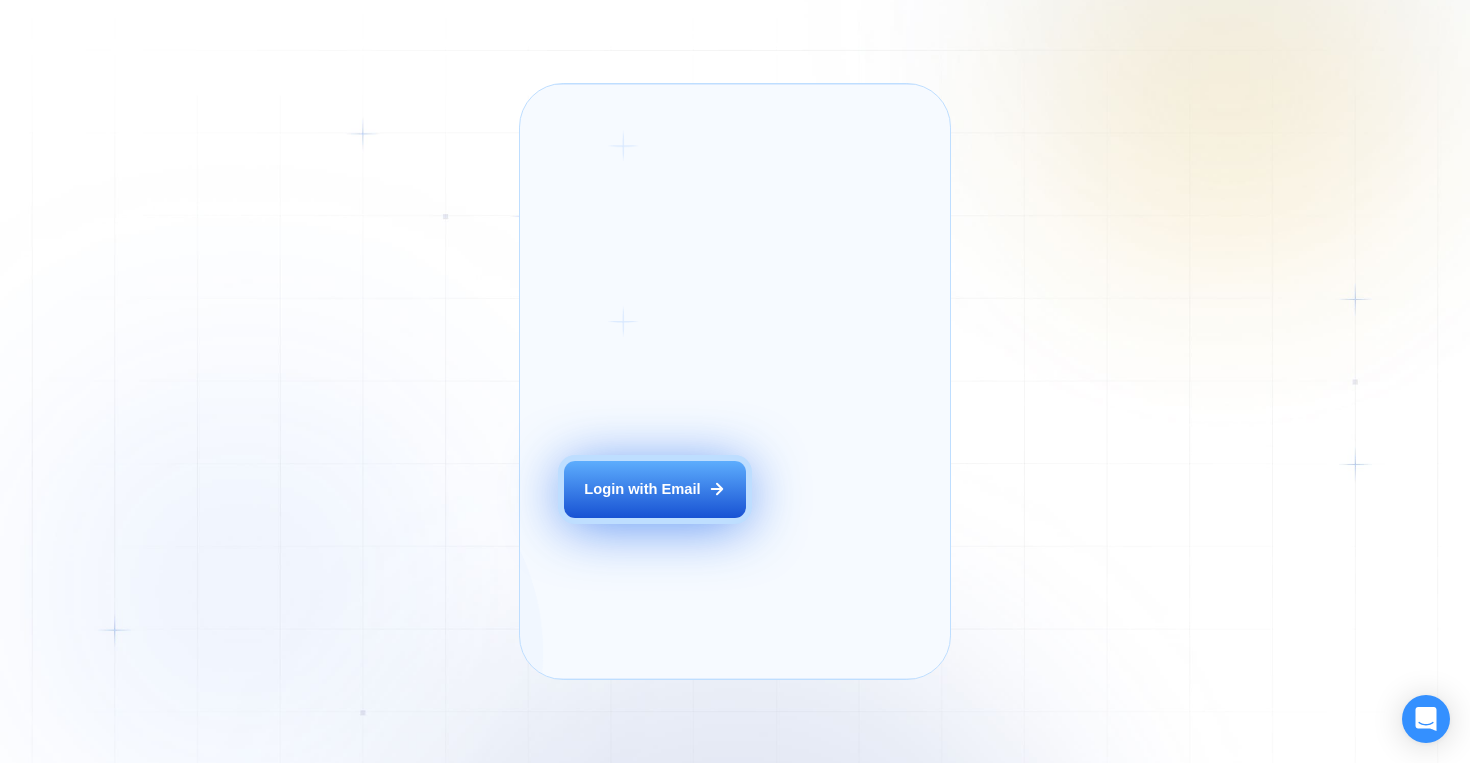 click on "Login with Email" at bounding box center [642, 489] 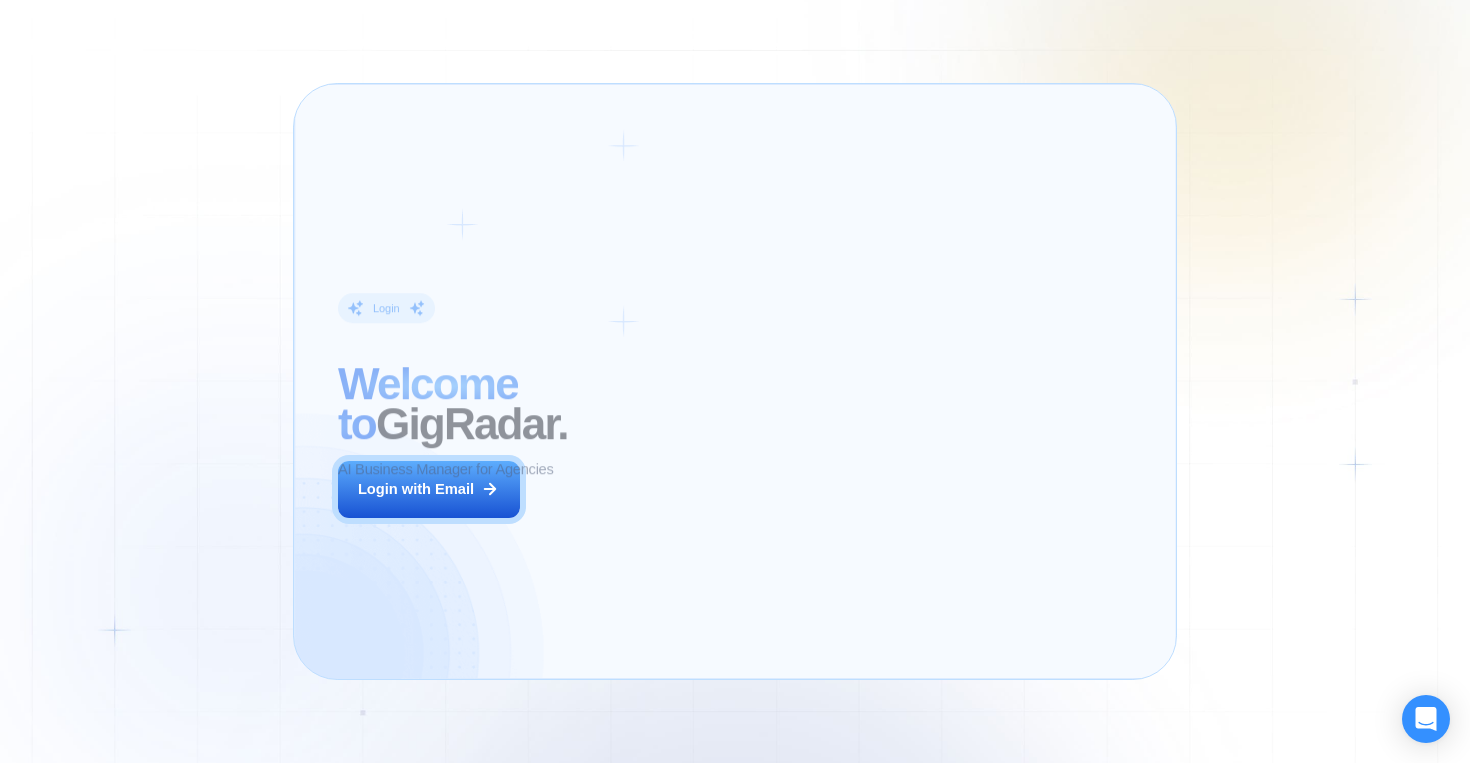 scroll, scrollTop: 0, scrollLeft: 0, axis: both 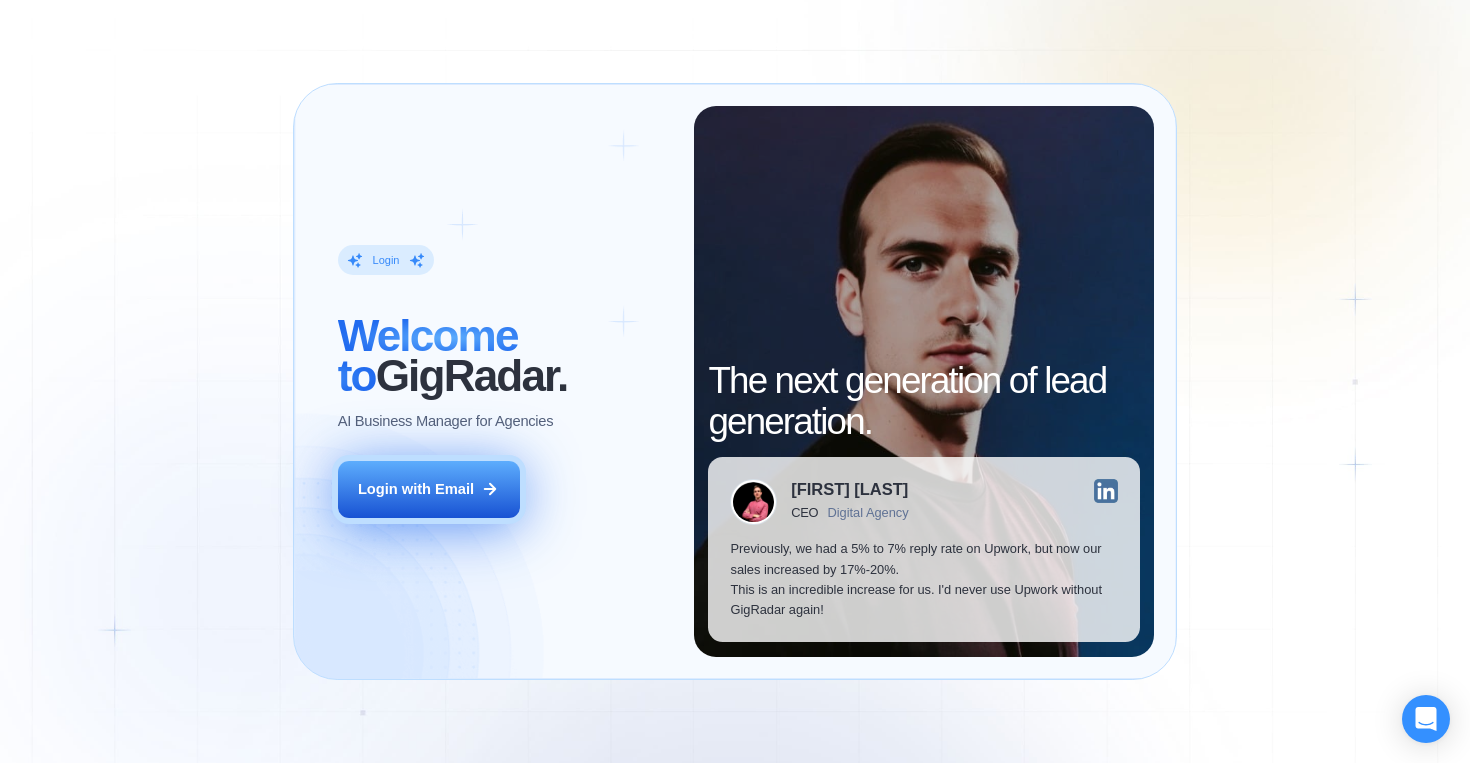 click 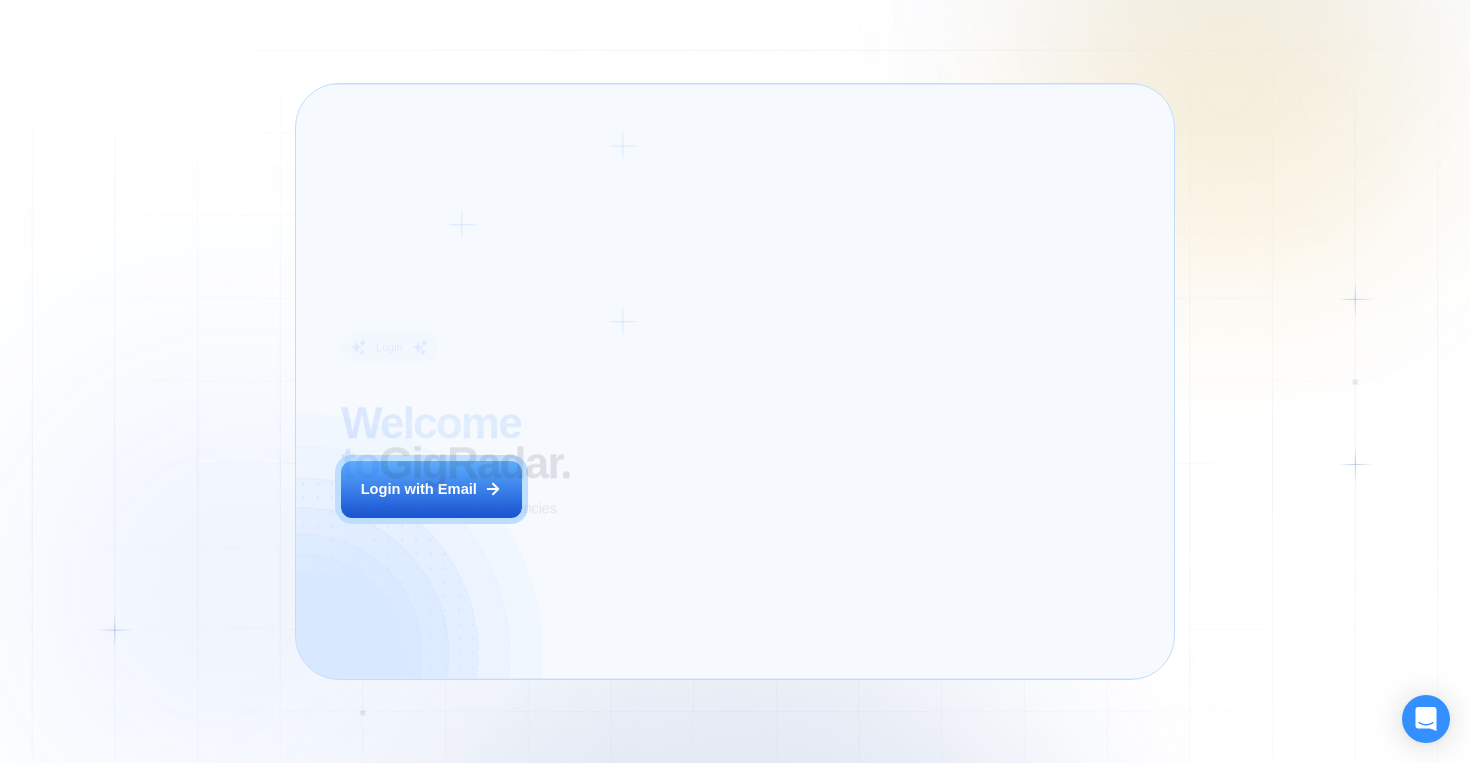 scroll, scrollTop: 0, scrollLeft: 0, axis: both 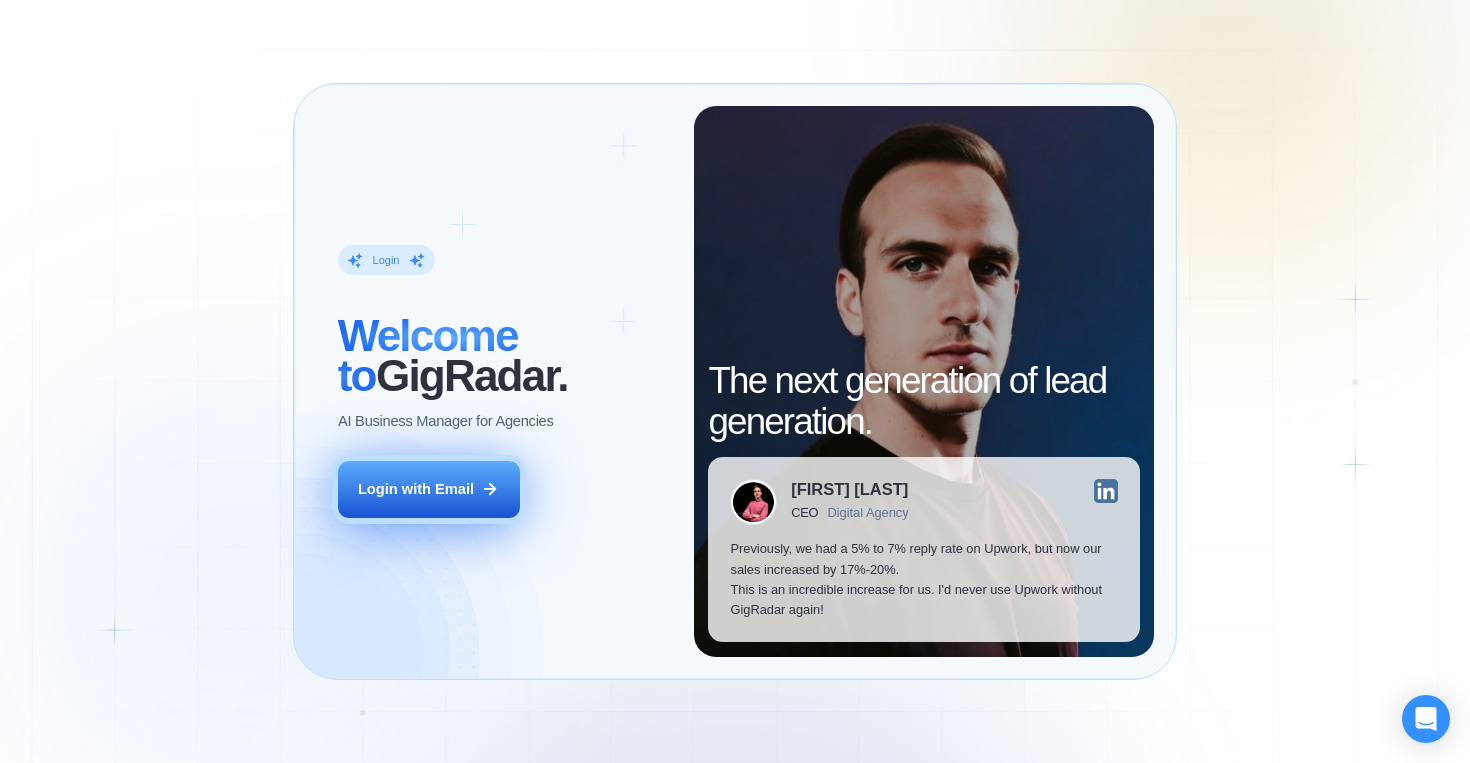 click on "Login with Email" at bounding box center (429, 489) 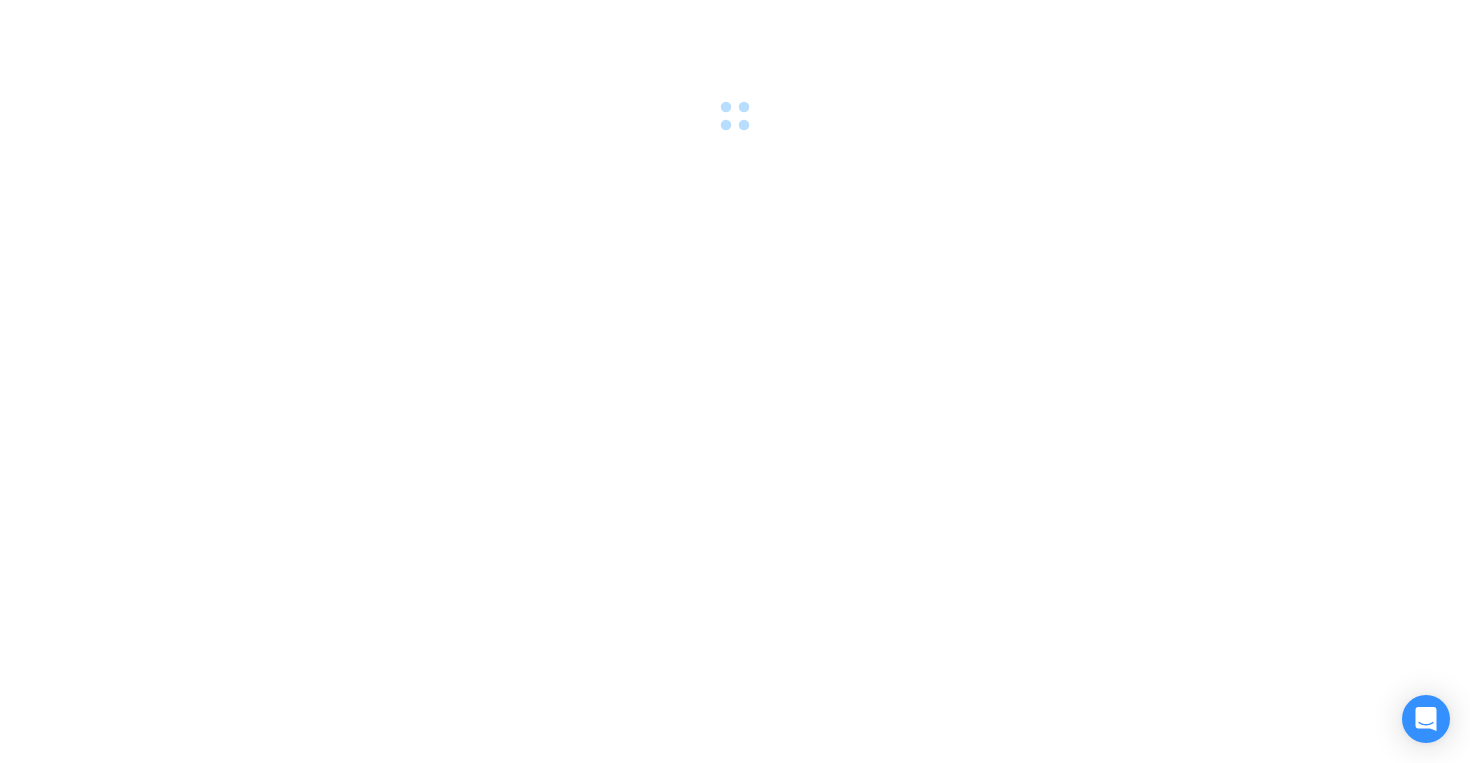 scroll, scrollTop: 0, scrollLeft: 0, axis: both 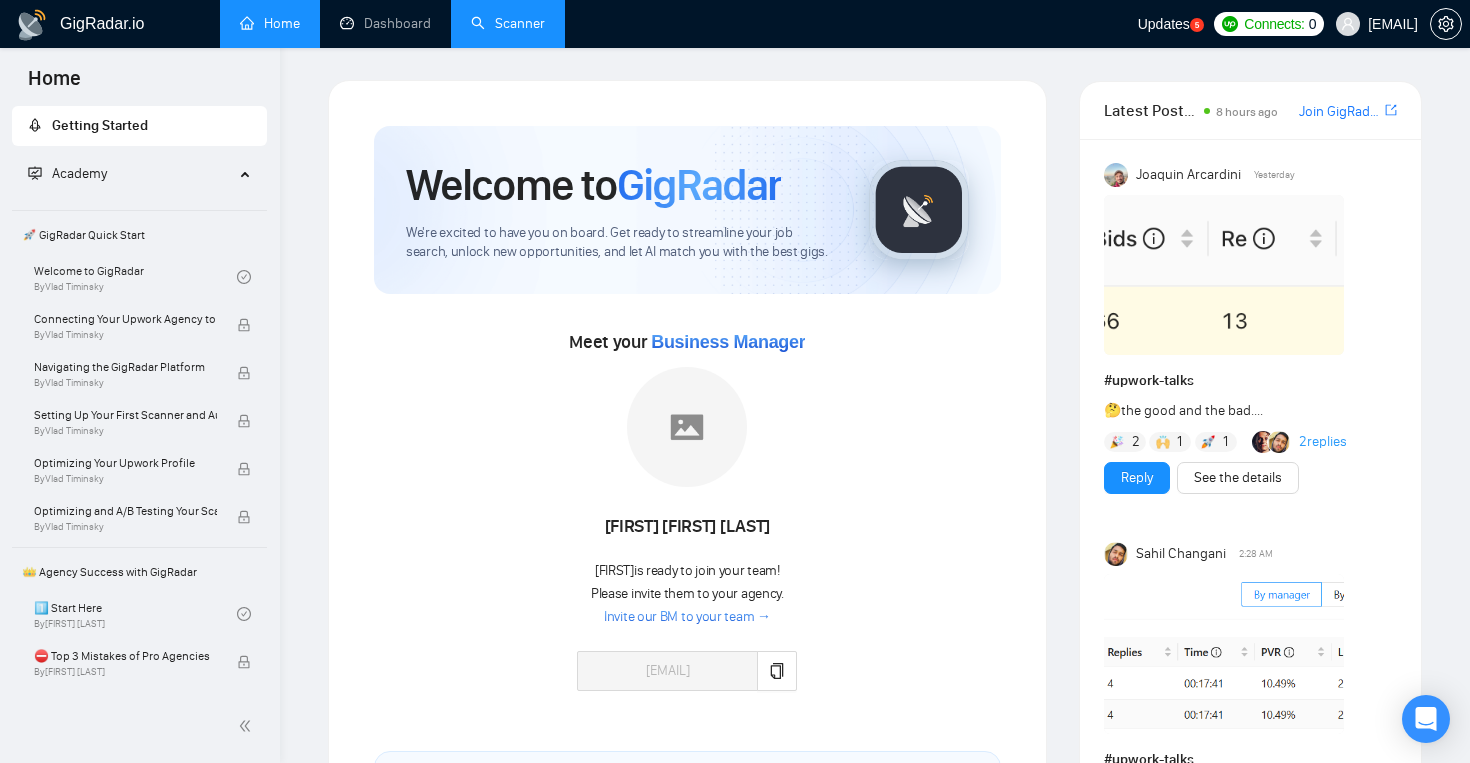 click on "Scanner" at bounding box center [508, 23] 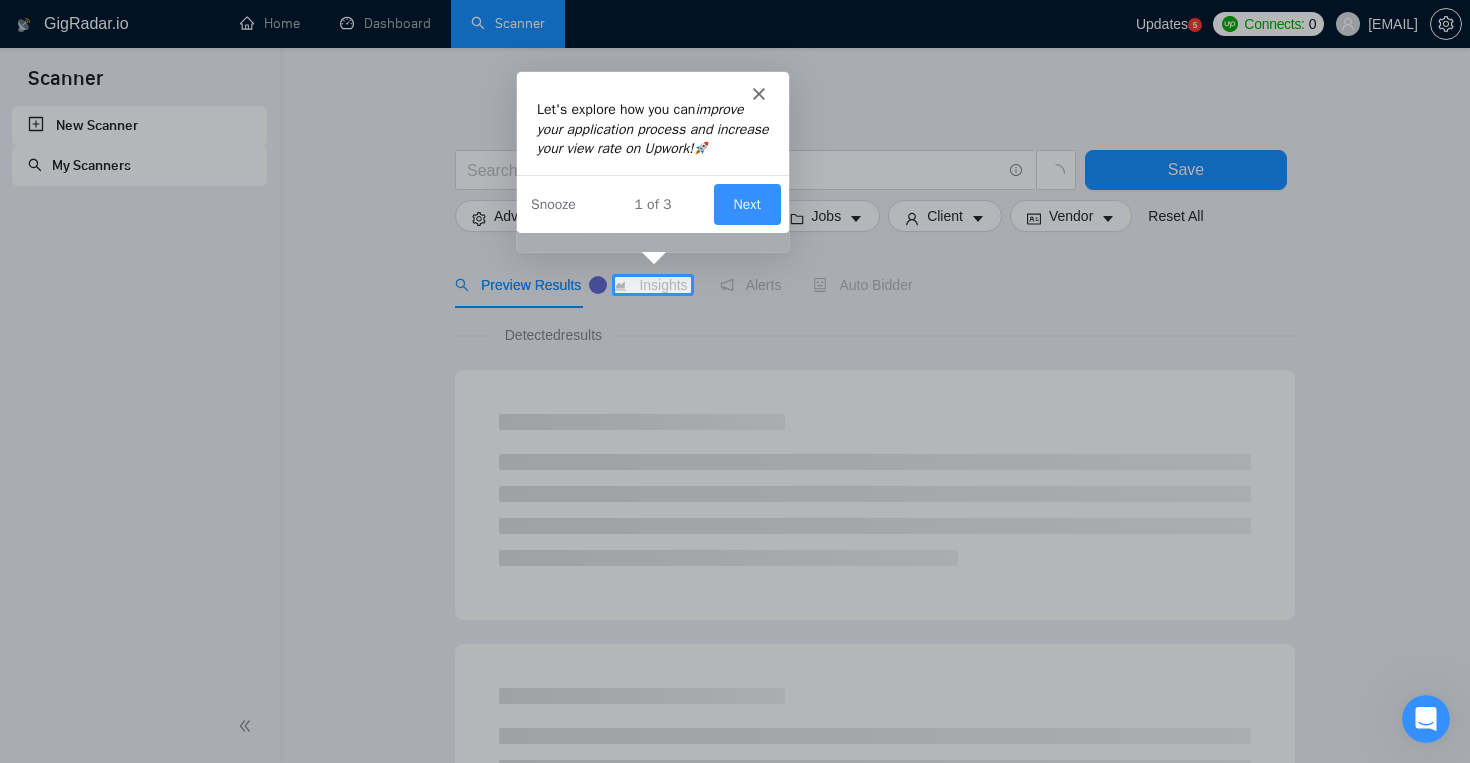 scroll, scrollTop: 0, scrollLeft: 0, axis: both 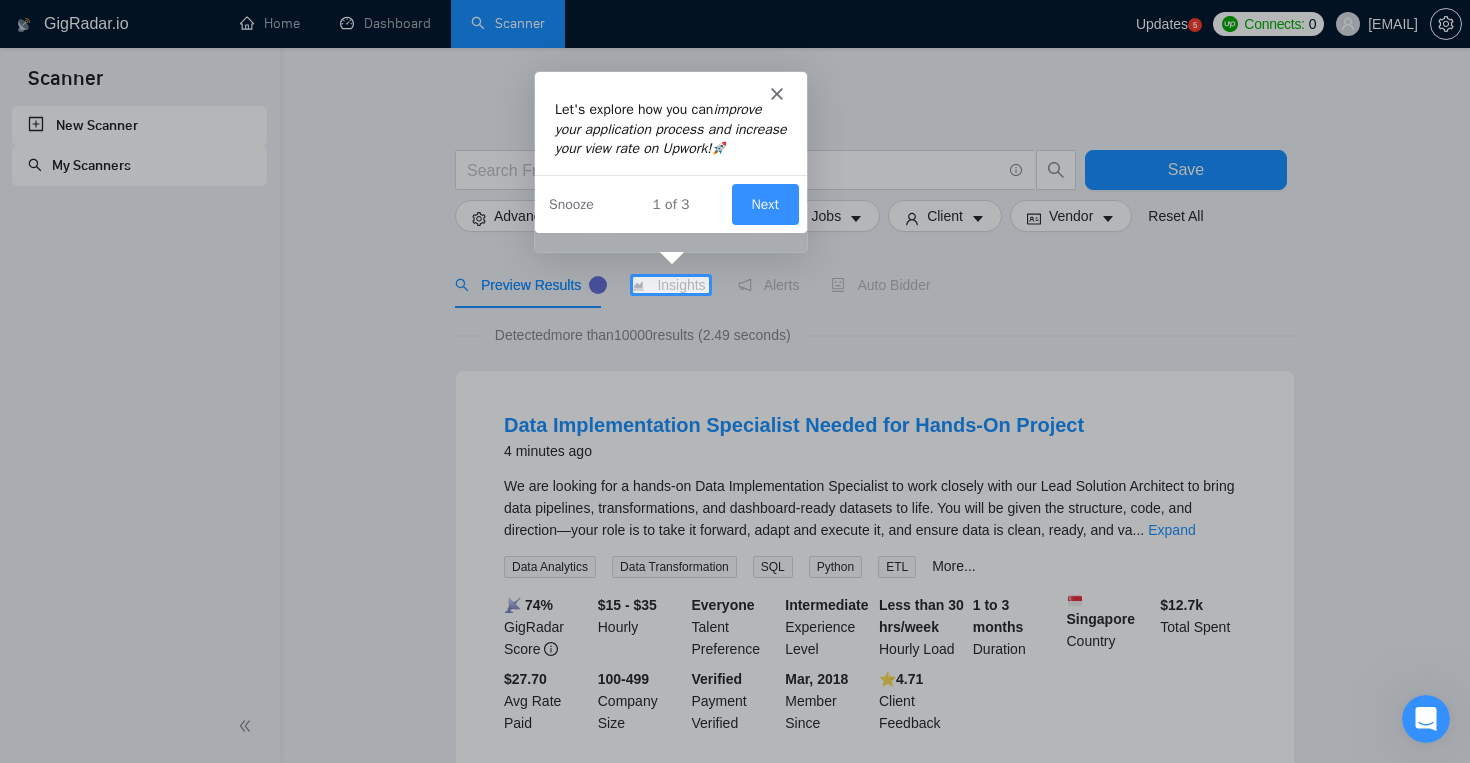 click on "Next" at bounding box center (763, 202) 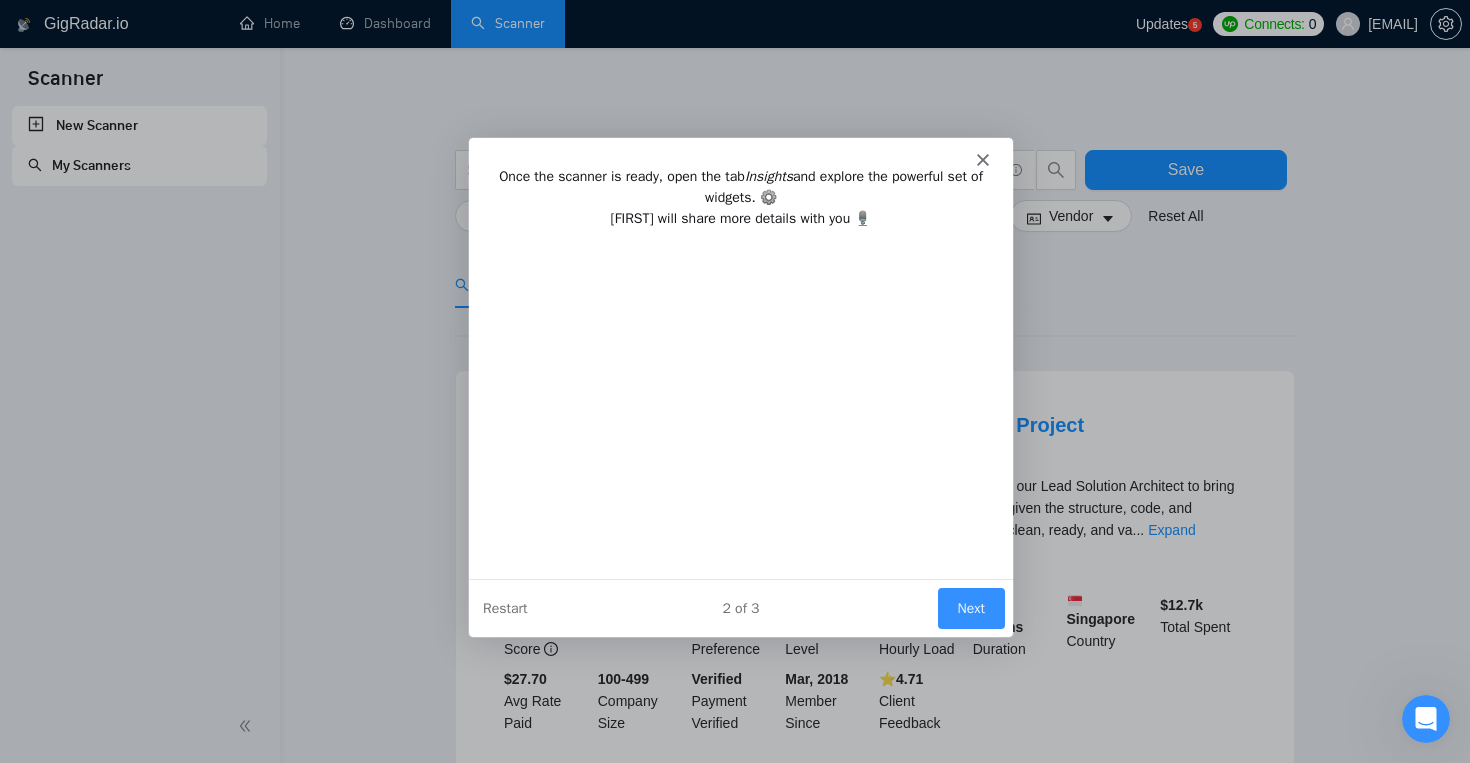 scroll, scrollTop: 0, scrollLeft: 0, axis: both 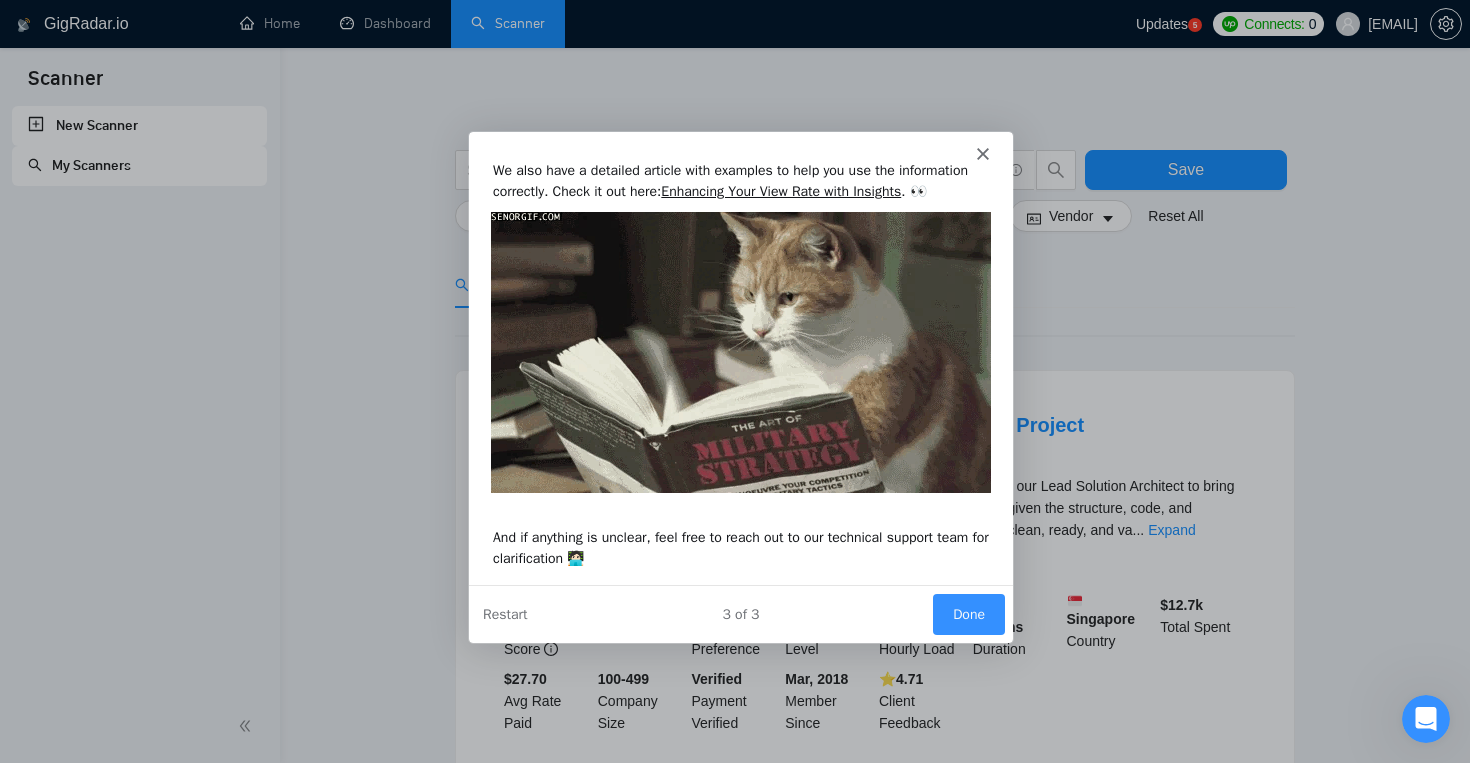 click on "Done" at bounding box center [968, 613] 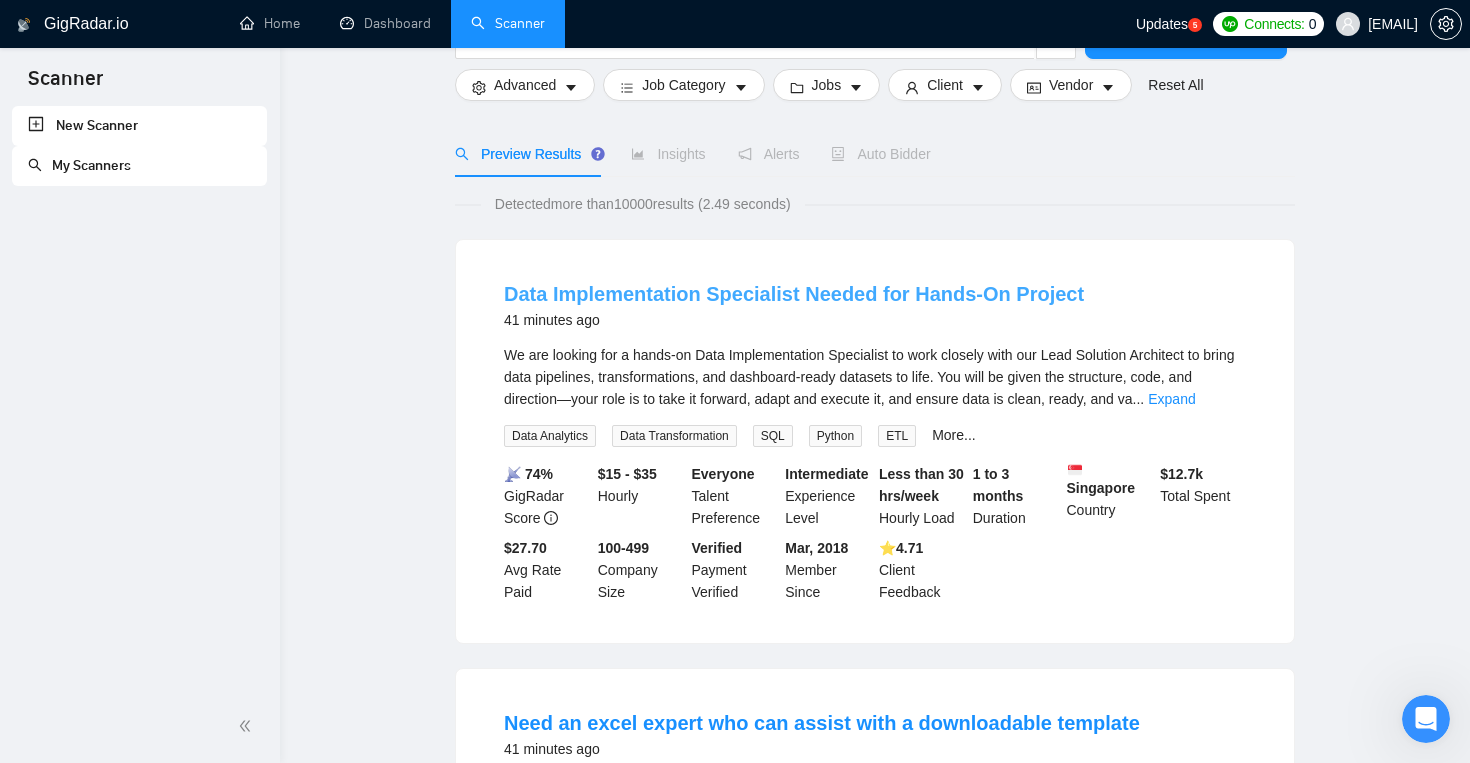 scroll, scrollTop: 0, scrollLeft: 0, axis: both 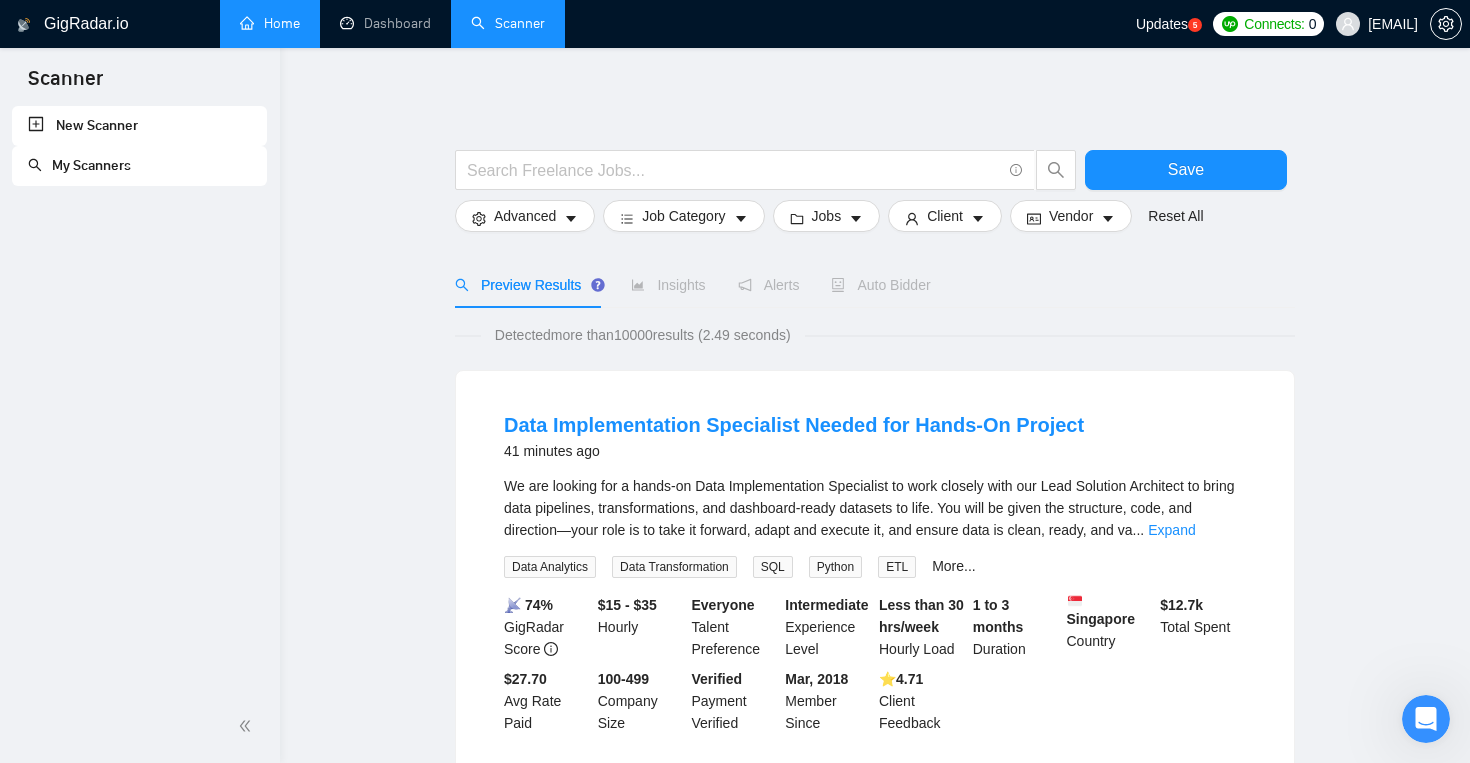 click on "Home" at bounding box center (270, 23) 